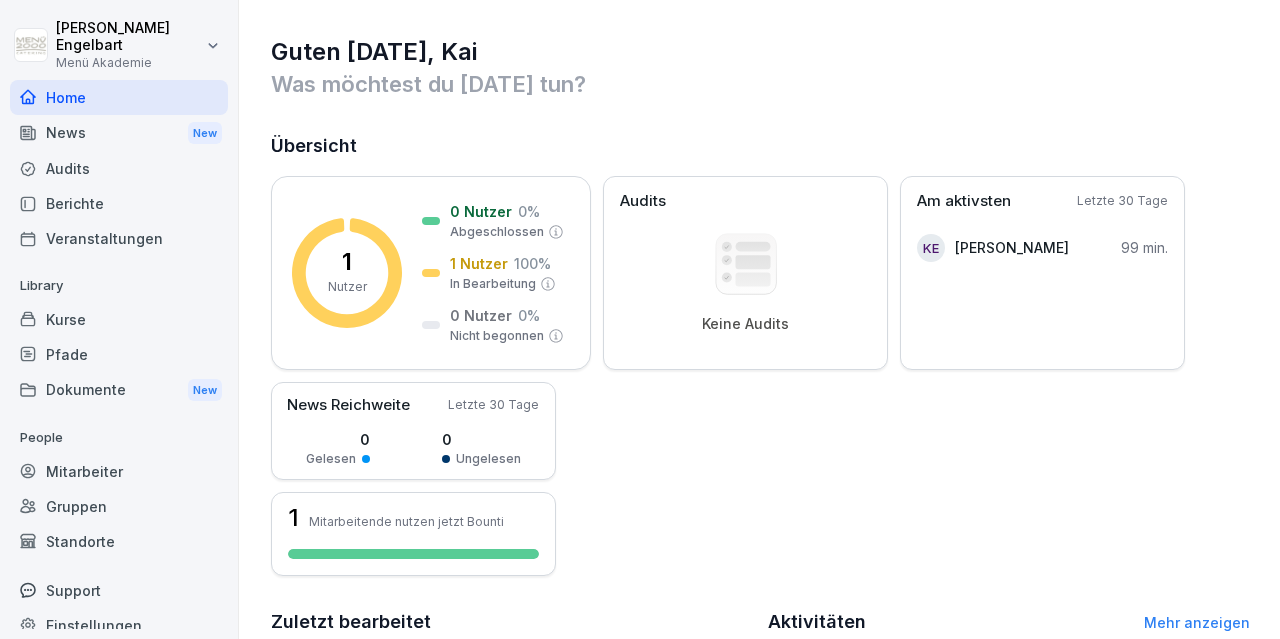 scroll, scrollTop: 0, scrollLeft: 0, axis: both 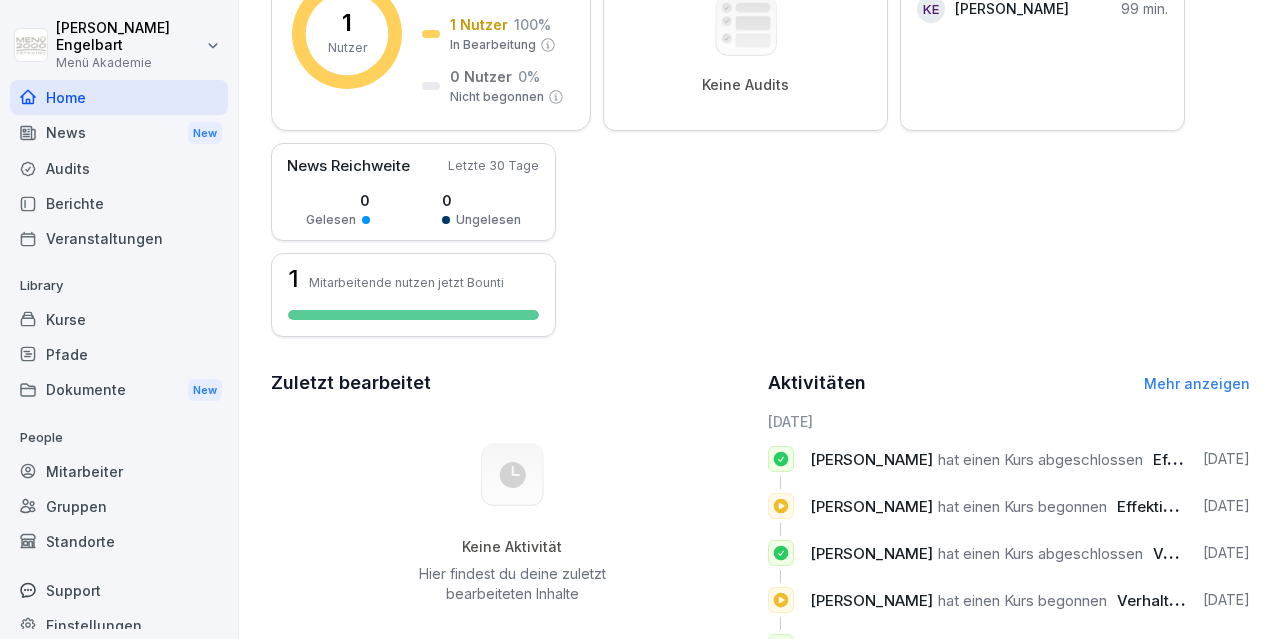 click on "Kurse" at bounding box center (119, 319) 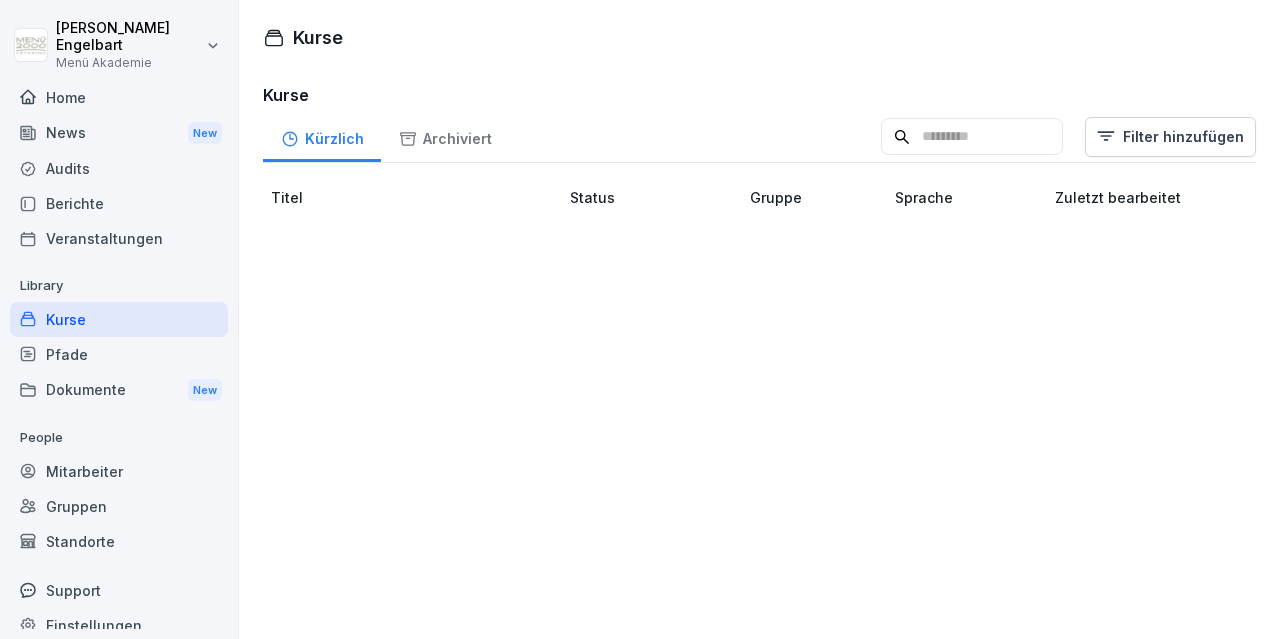 click on "[PERSON_NAME] Menü Akademie Home News New Audits Berichte Veranstaltungen Library Kurse Pfade Dokumente New People Mitarbeiter Gruppen Standorte Support Einstellungen Kurse Kurse Kürzlich Archiviert Filter hinzufügen Titel Status Gruppe Sprache Zuletzt bearbeitet" at bounding box center (640, 319) 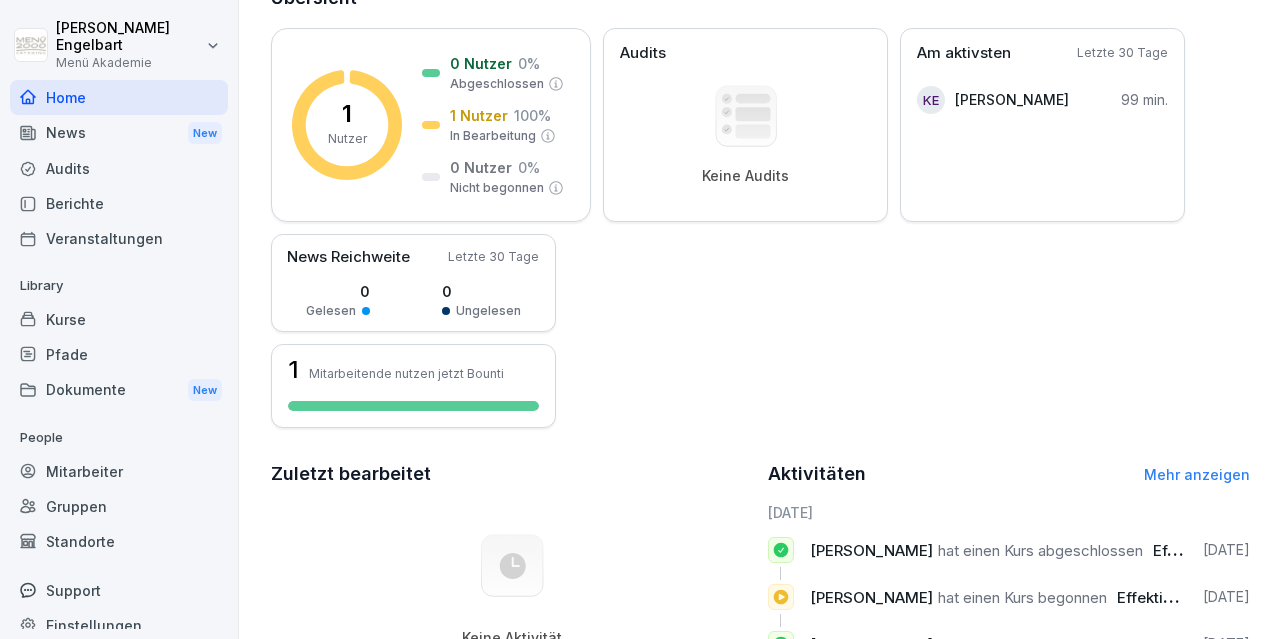 scroll, scrollTop: 0, scrollLeft: 0, axis: both 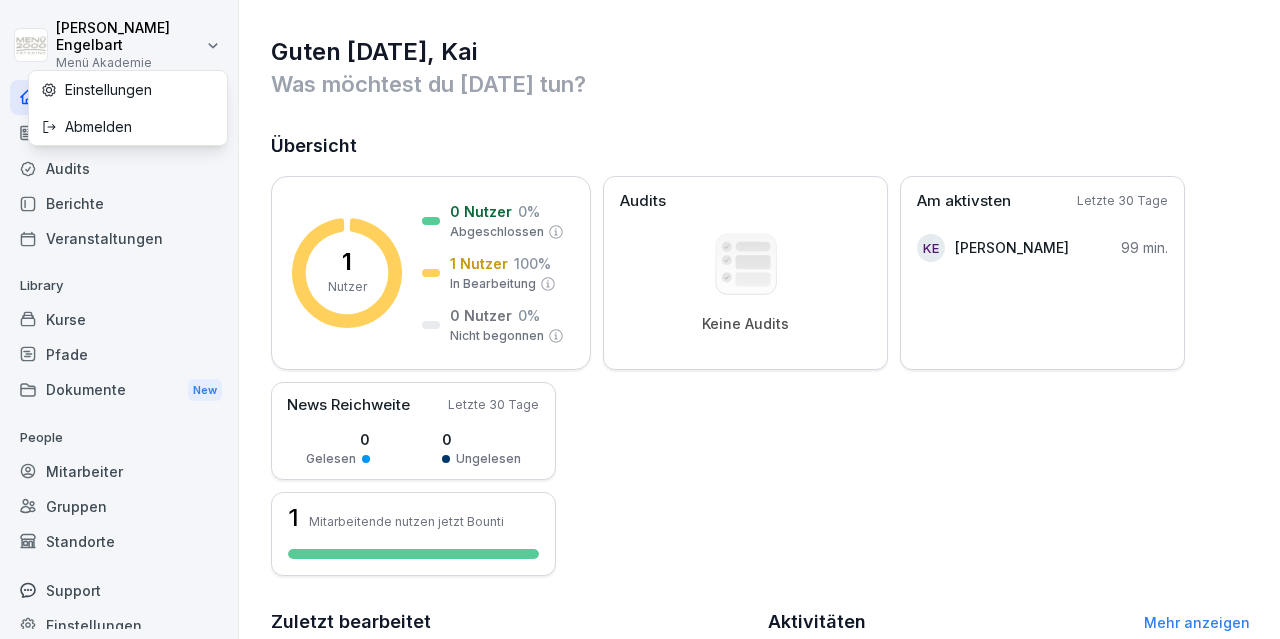 click on "[PERSON_NAME] Menü Akademie Home News New Audits Berichte Veranstaltungen Library Kurse Pfade Dokumente New People Mitarbeiter Gruppen Standorte Support Einstellungen Guten [DATE], Kai Was möchtest du [DATE] tun? Übersicht 1 Nutzer 0 Nutzer 0 % Abgeschlossen 1 Nutzer 100 % In Bearbeitung 0 Nutzer 0 % Nicht begonnen Audits Keine Audits Am aktivsten Letzte 30 Tage KE [PERSON_NAME] 99 min. News Reichweite Letzte 30 Tage 0 Gelesen 0 Ungelesen 1 Mitarbeitende nutzen jetzt Bounti Zuletzt bearbeitet Keine Aktivität Hier findest du deine zuletzt bearbeiteten Inhalte Aktivitäten Mehr anzeigen [DATE] [PERSON_NAME] hat einen Kurs abgeschlossen Effektive Abfalltrennung und Wastemanagement im Catering [DATE] [PERSON_NAME] hat einen Kurs begonnen Effektive Abfalltrennung und Wastemanagement im Catering [DATE] [PERSON_NAME] hat einen Kurs abgeschlossen Verhaltenskodex (Code of Conduct) Menü 2000 [DATE] [PERSON_NAME] hat einen Kurs begonnen Verhaltenskodex (Code of Conduct) Menü 2000 [DATE]" at bounding box center [640, 319] 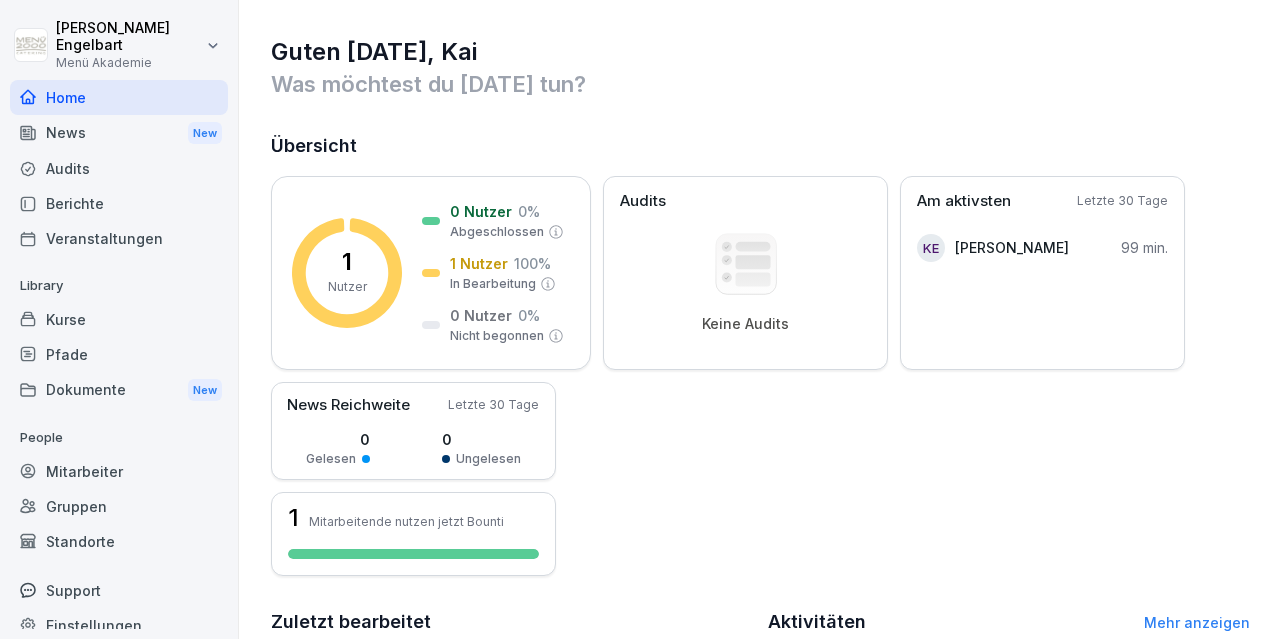 click on "[PERSON_NAME] Menü Akademie Home News New Audits Berichte Veranstaltungen Library Kurse Pfade Dokumente New People Mitarbeiter Gruppen Standorte Support Einstellungen Guten [DATE], Kai Was möchtest du [DATE] tun? Übersicht 1 Nutzer 0 Nutzer 0 % Abgeschlossen 1 Nutzer 100 % In Bearbeitung 0 Nutzer 0 % Nicht begonnen Audits Keine Audits Am aktivsten Letzte 30 Tage KE [PERSON_NAME] 99 min. News Reichweite Letzte 30 Tage 0 Gelesen 0 Ungelesen 1 Mitarbeitende nutzen jetzt Bounti Zuletzt bearbeitet Keine Aktivität Hier findest du deine zuletzt bearbeiteten Inhalte Aktivitäten Mehr anzeigen [DATE] [PERSON_NAME] hat einen Kurs abgeschlossen Effektive Abfalltrennung und Wastemanagement im Catering [DATE] [PERSON_NAME] hat einen Kurs begonnen Effektive Abfalltrennung und Wastemanagement im Catering [DATE] [PERSON_NAME] hat einen Kurs abgeschlossen Verhaltenskodex (Code of Conduct) Menü 2000 [DATE] [PERSON_NAME] hat einen Kurs begonnen Verhaltenskodex (Code of Conduct) Menü 2000 [DATE]" at bounding box center (640, 319) 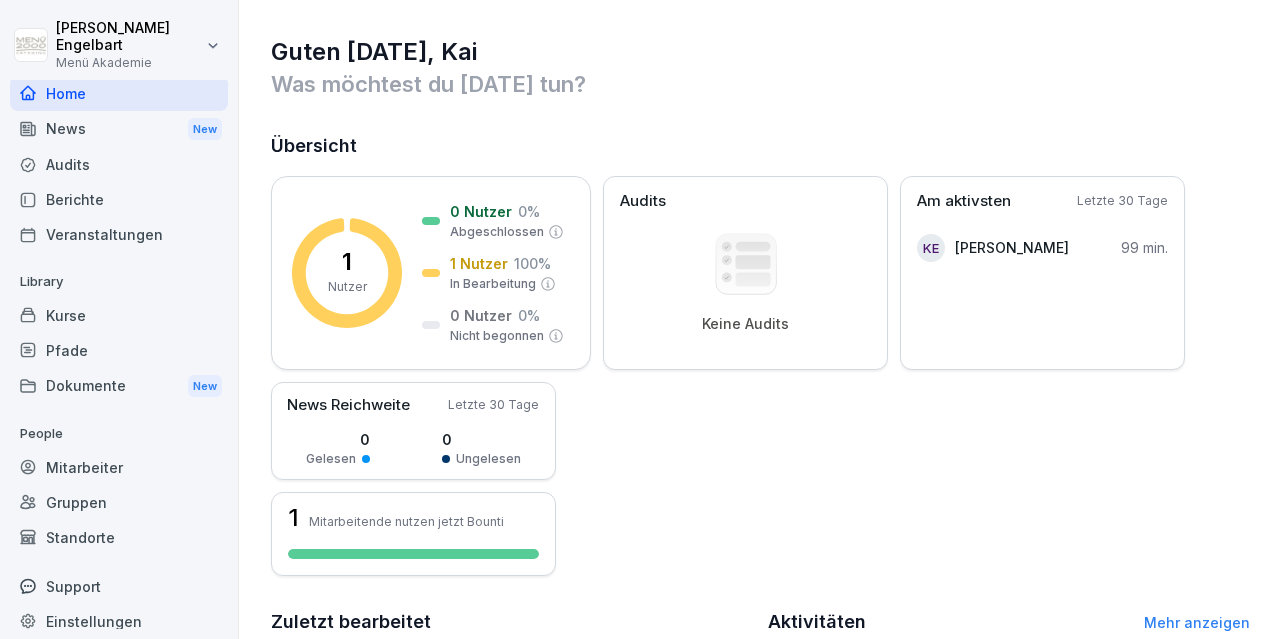 click on "News New" at bounding box center (119, 129) 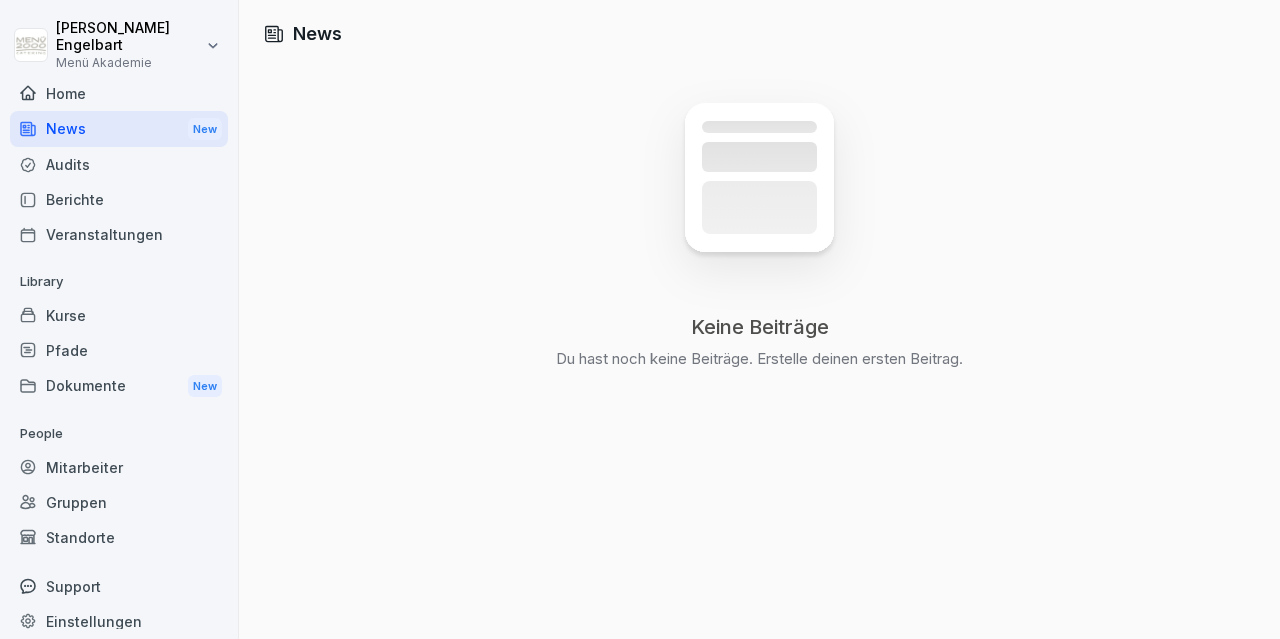 click on "News New" at bounding box center (119, 129) 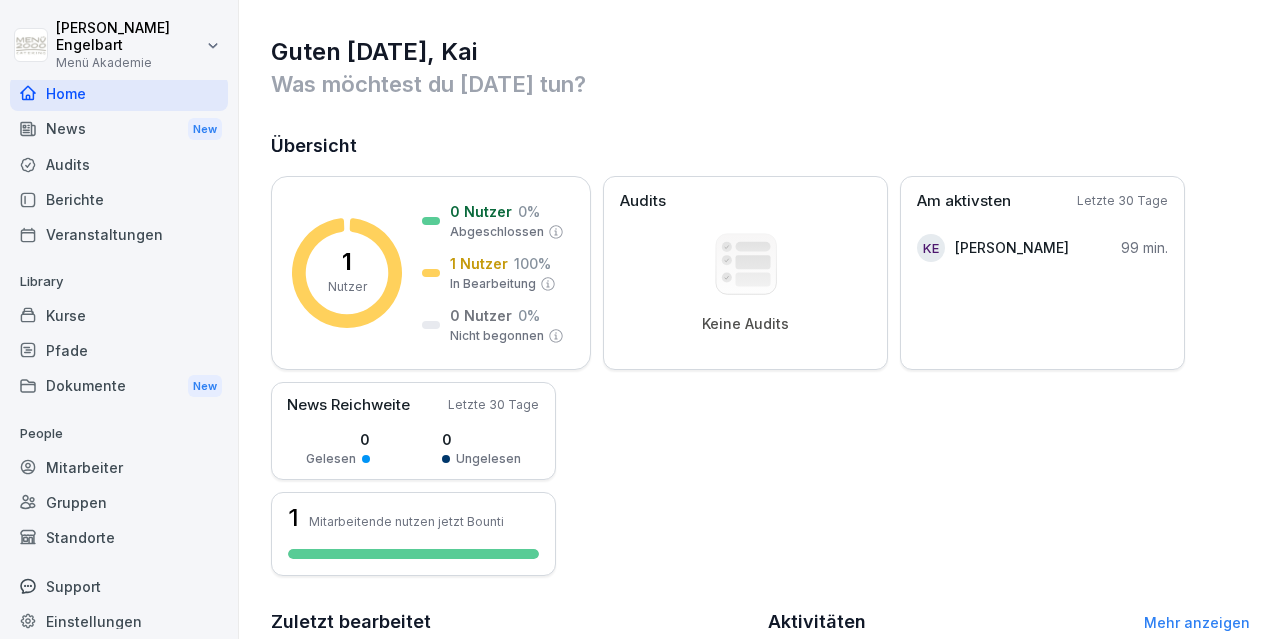 click on "Home" at bounding box center [119, 93] 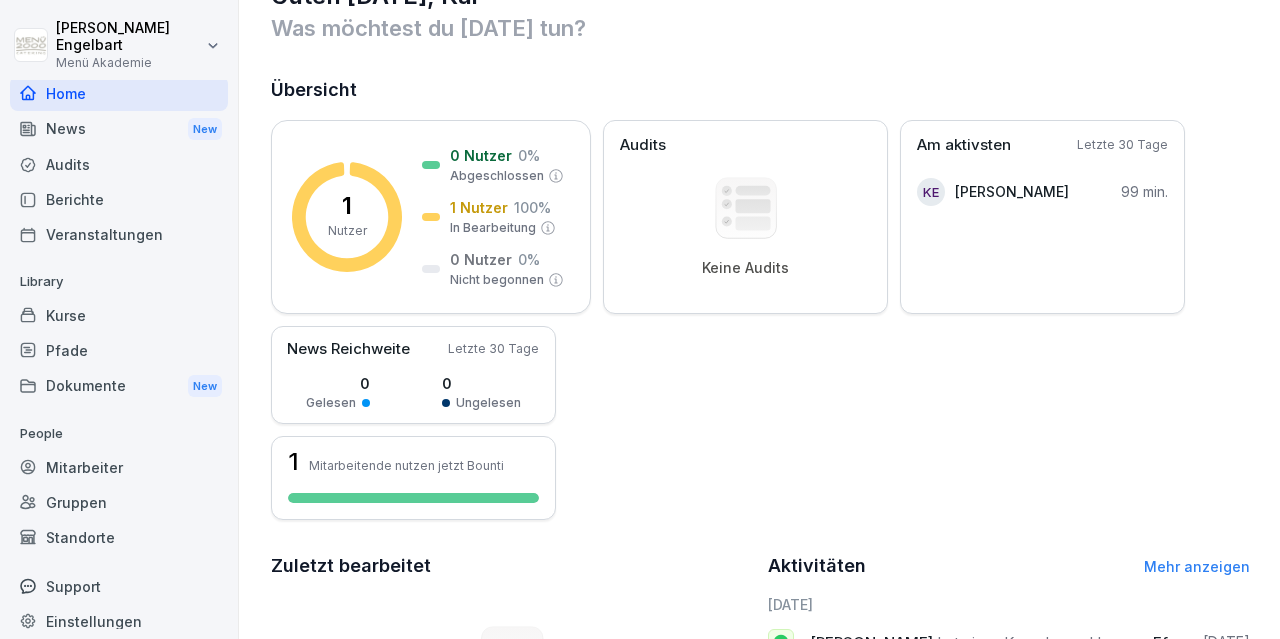 scroll, scrollTop: 55, scrollLeft: 0, axis: vertical 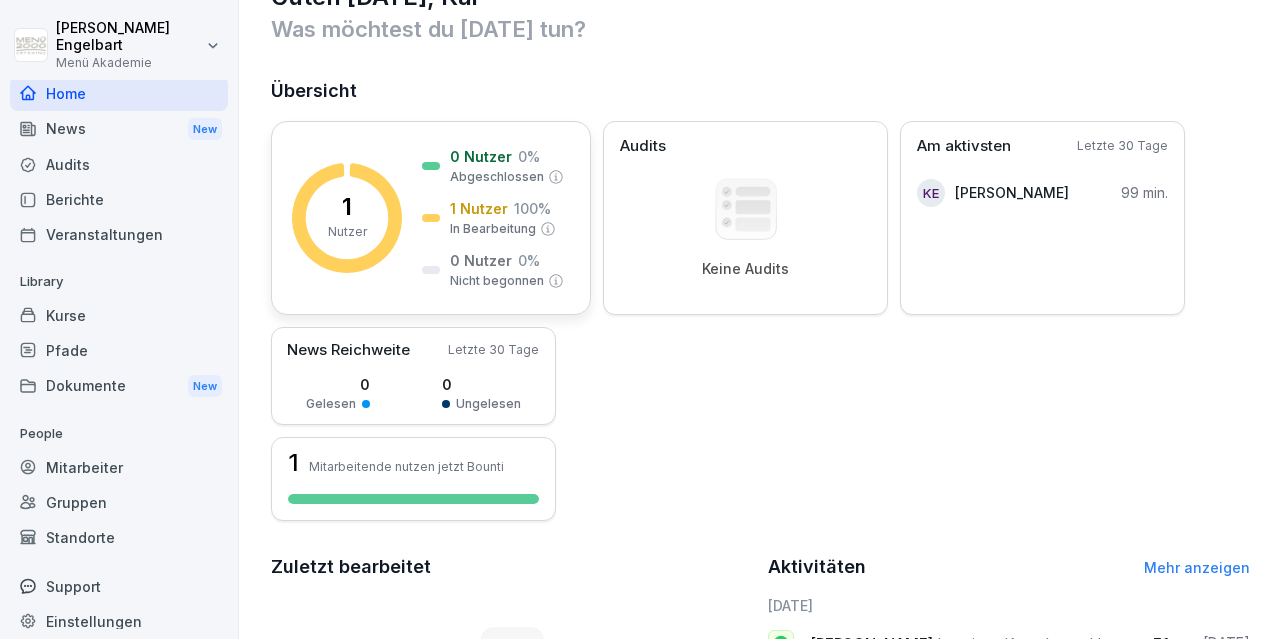 click on "In Bearbeitung" at bounding box center (493, 229) 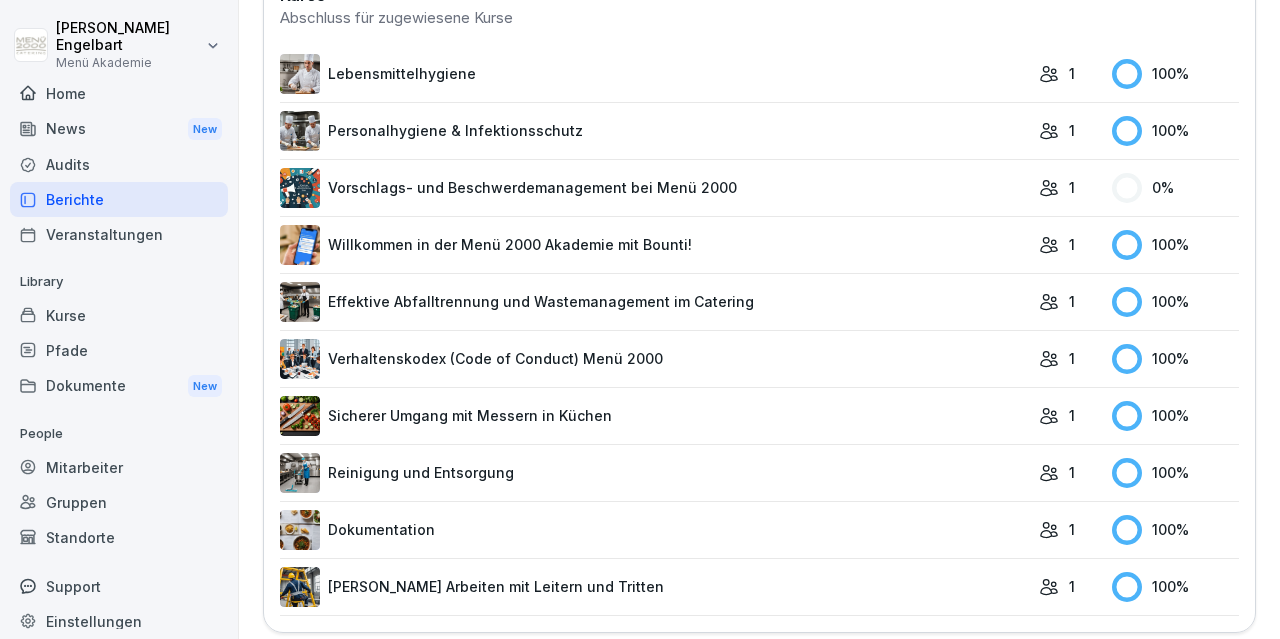 scroll, scrollTop: 615, scrollLeft: 0, axis: vertical 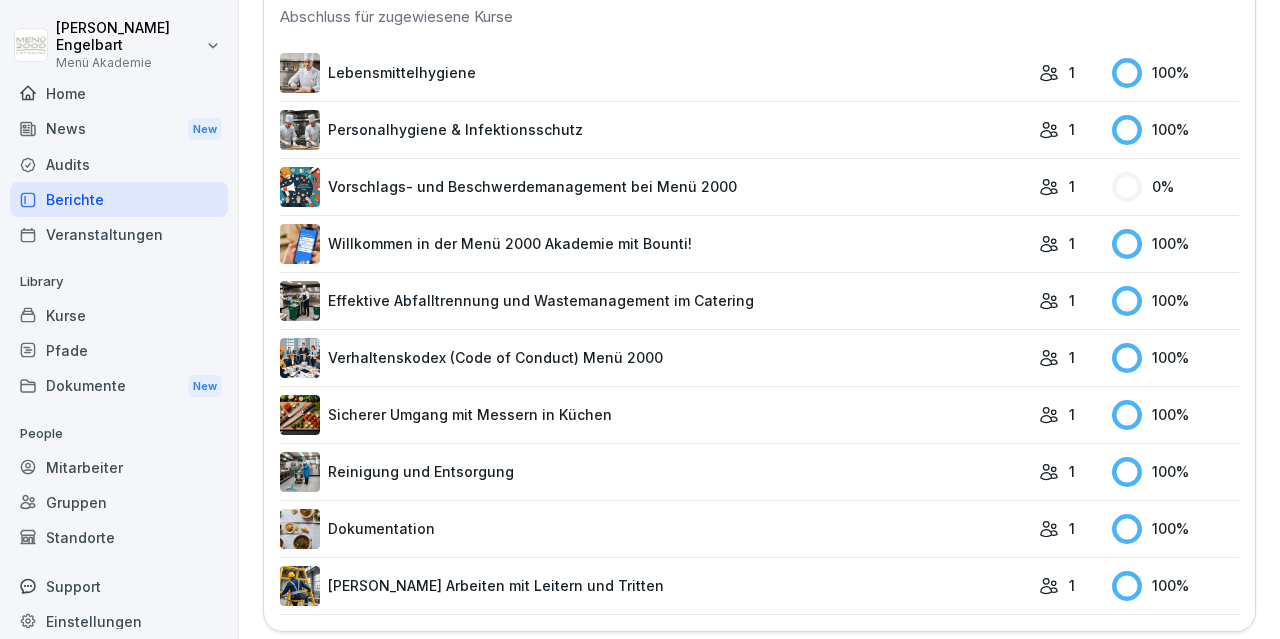 click on "Vorschlags- und Beschwerdemanagement bei Menü 2000" at bounding box center (654, 187) 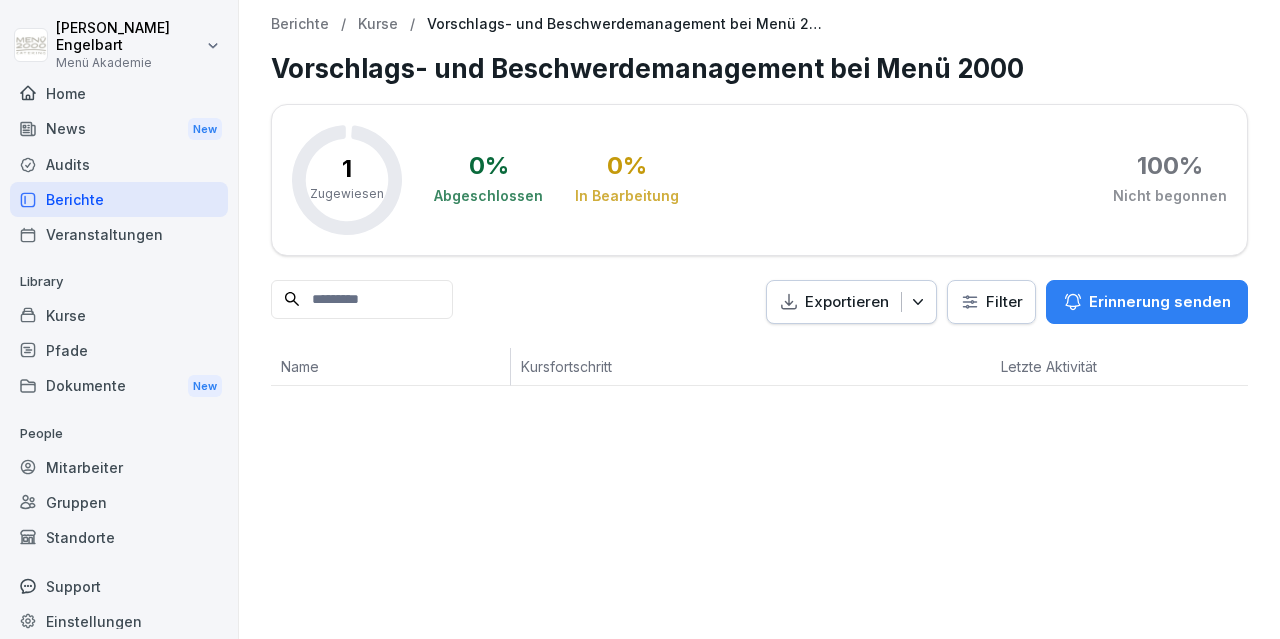 scroll, scrollTop: 0, scrollLeft: 0, axis: both 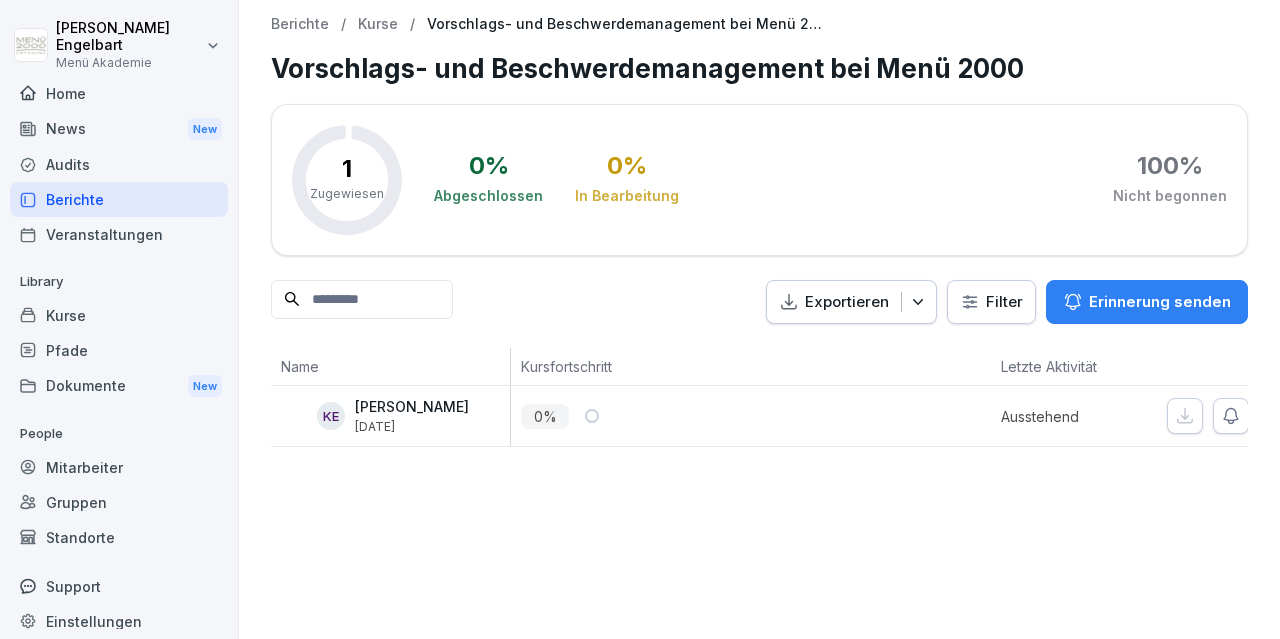 click on "Home" at bounding box center [119, 93] 